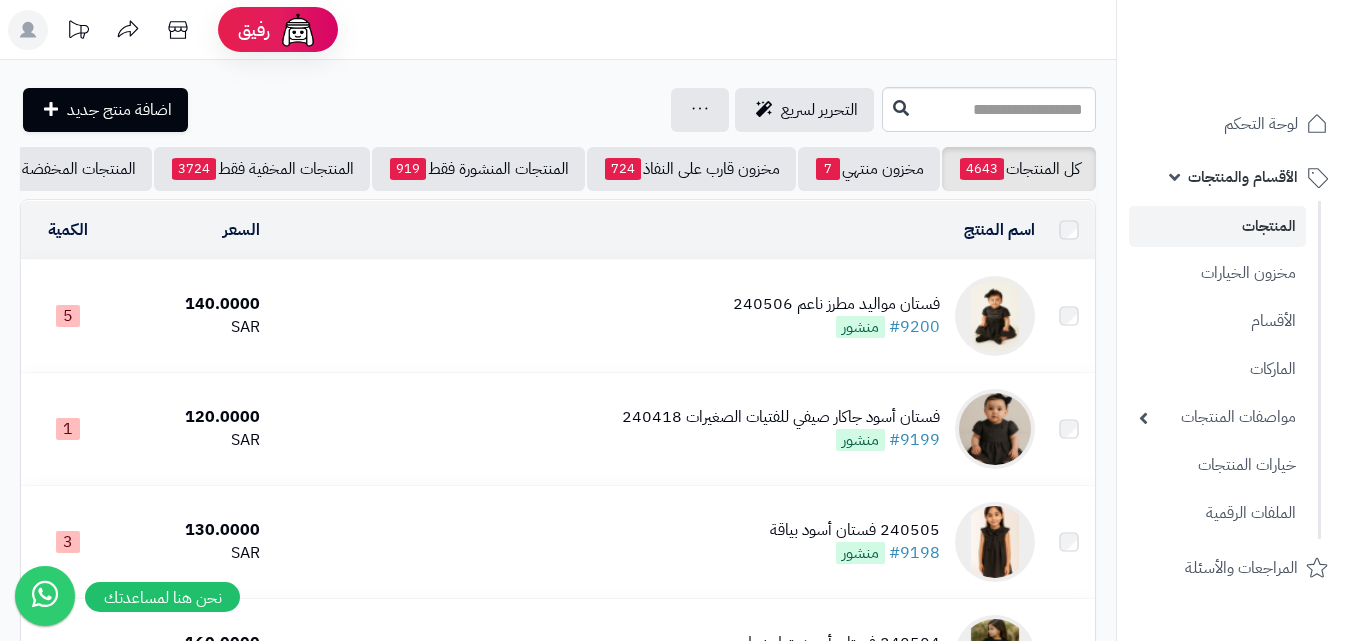 scroll, scrollTop: 2112, scrollLeft: 0, axis: vertical 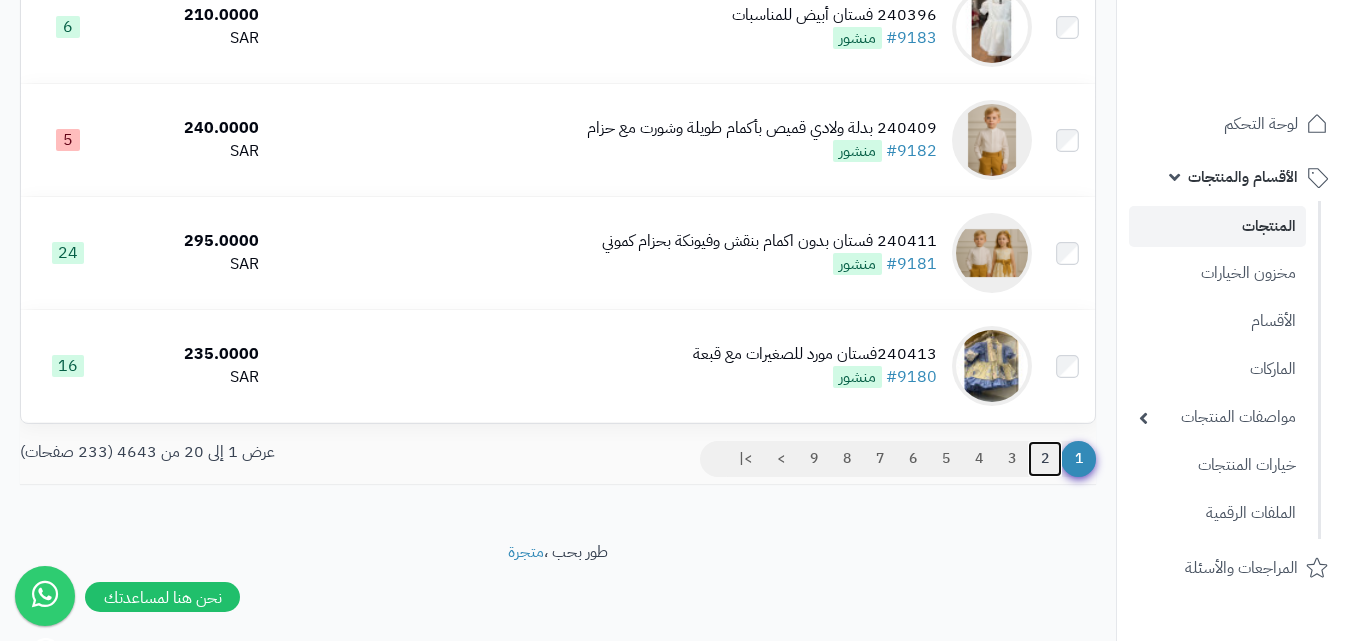 click on "2" at bounding box center (1045, 459) 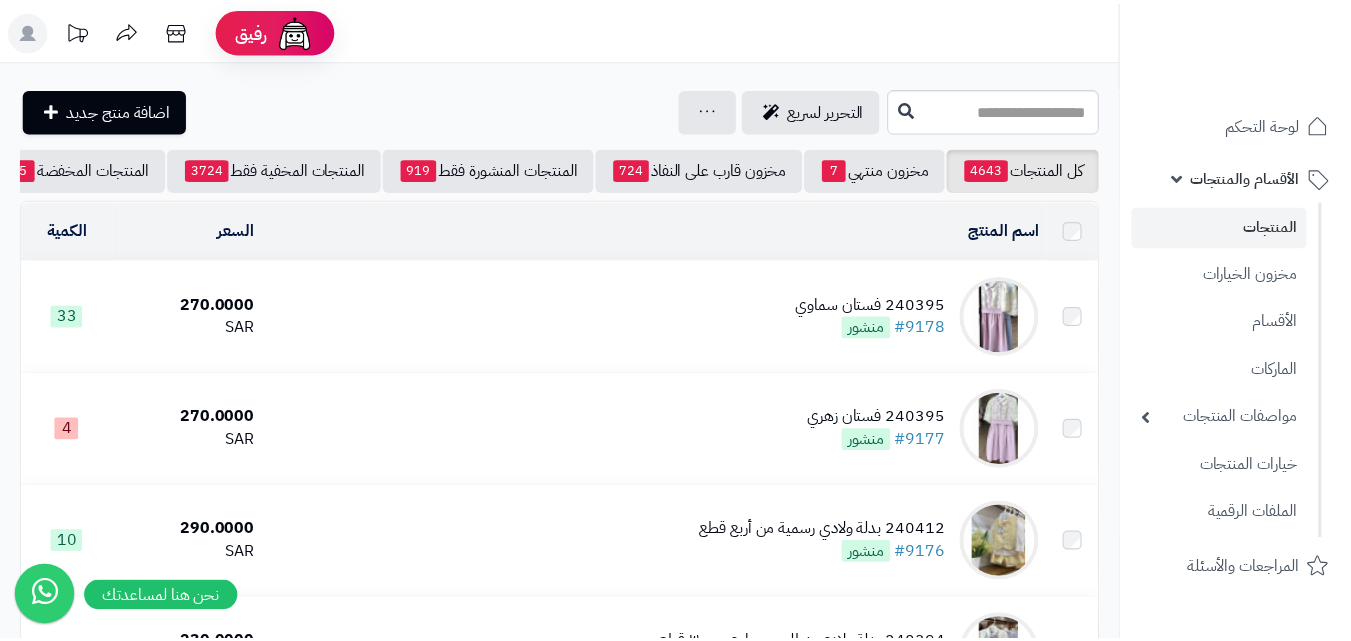 scroll, scrollTop: 0, scrollLeft: 0, axis: both 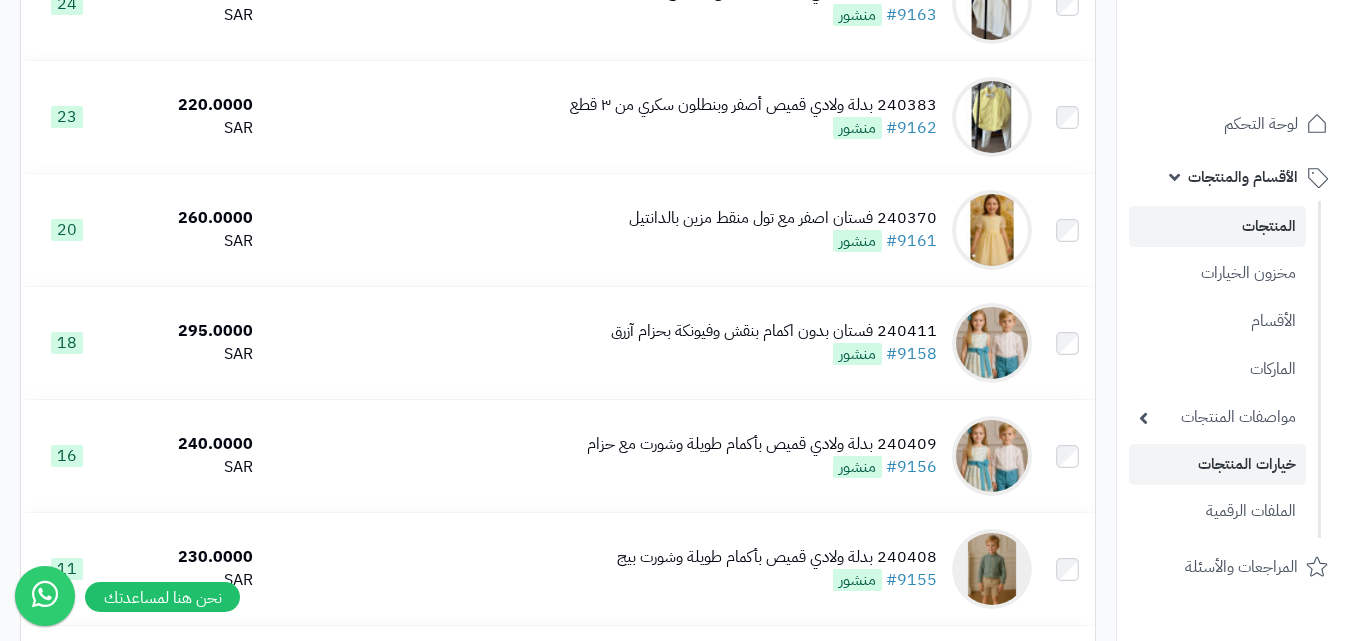 drag, startPoint x: 1365, startPoint y: 66, endPoint x: 1317, endPoint y: 458, distance: 394.92786 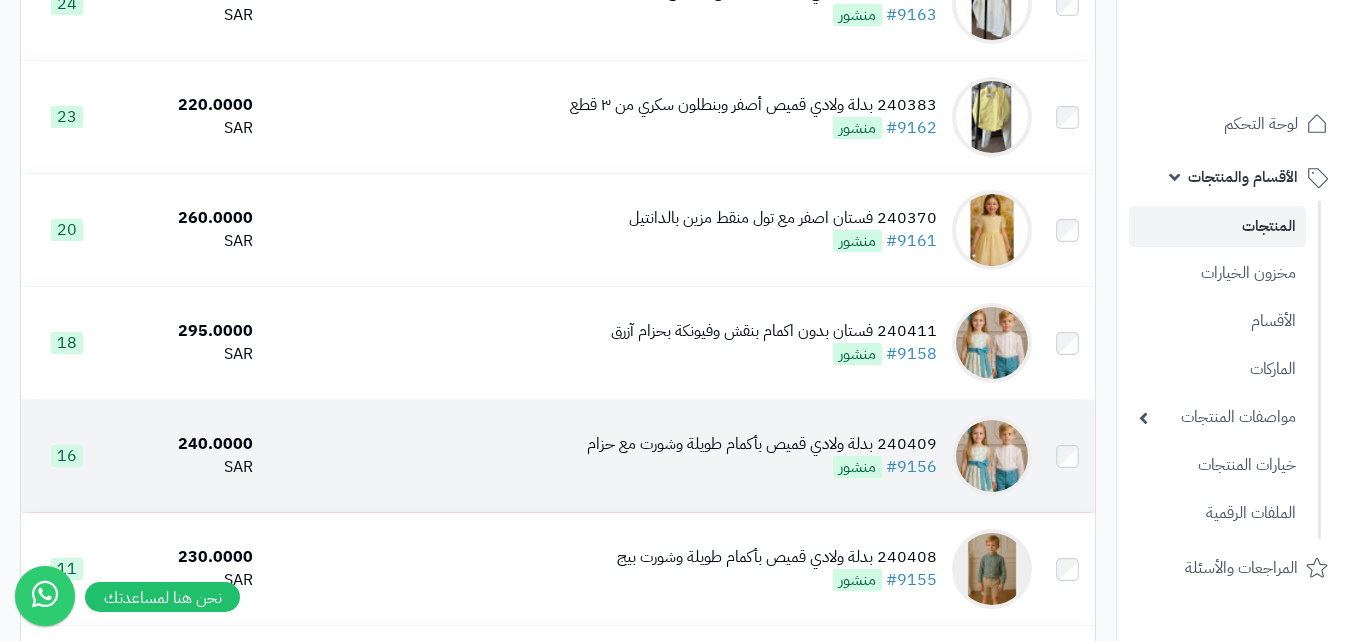 click on "240409 بدلة ولادي قميص بأكمام طويلة وشورت مع حزام" at bounding box center (762, 444) 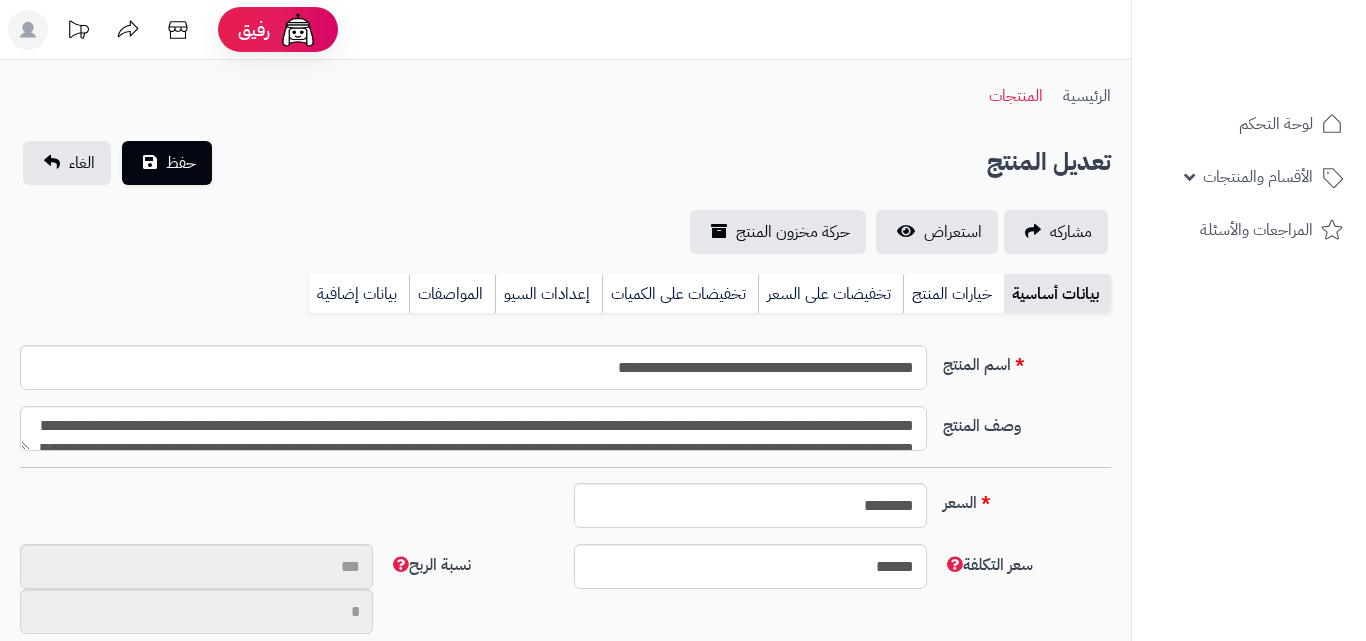 type on "**" 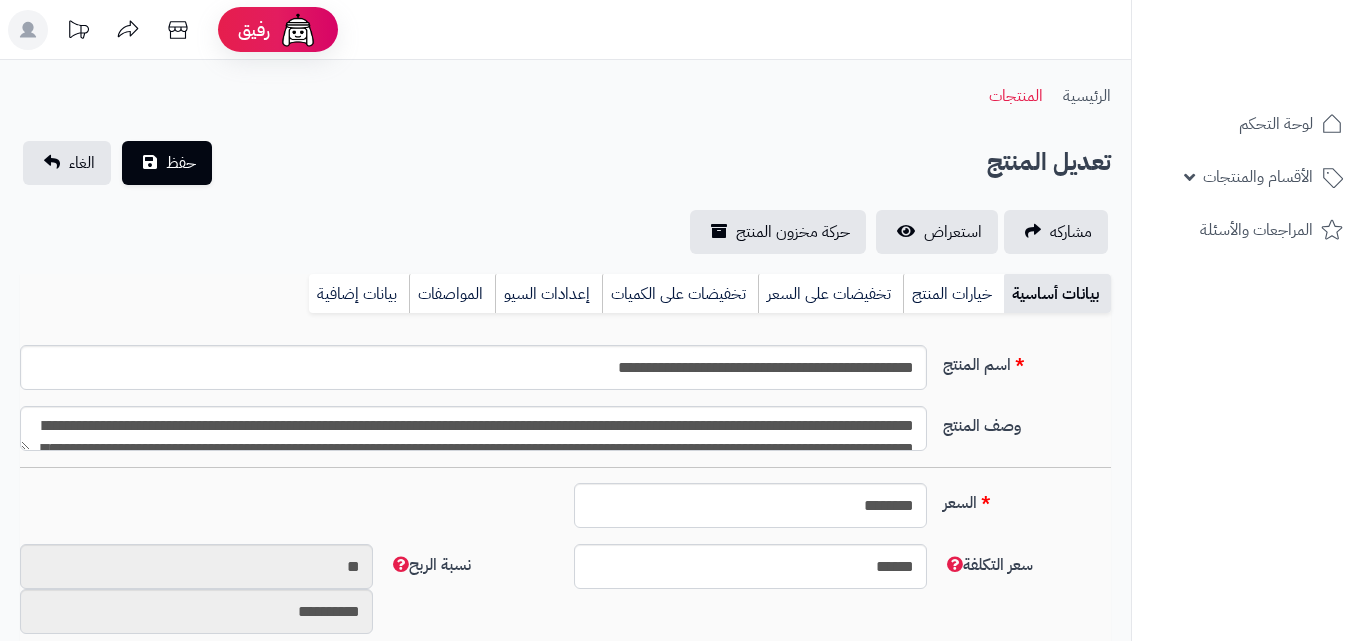 type on "******" 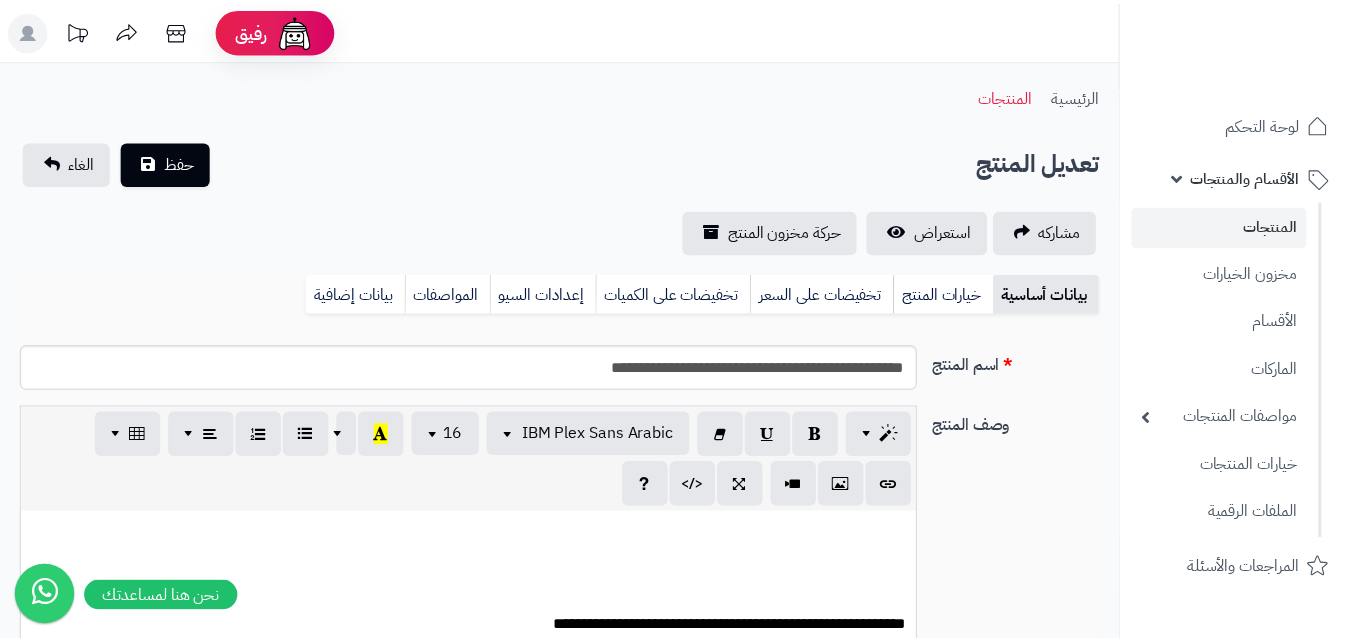 scroll, scrollTop: 0, scrollLeft: 0, axis: both 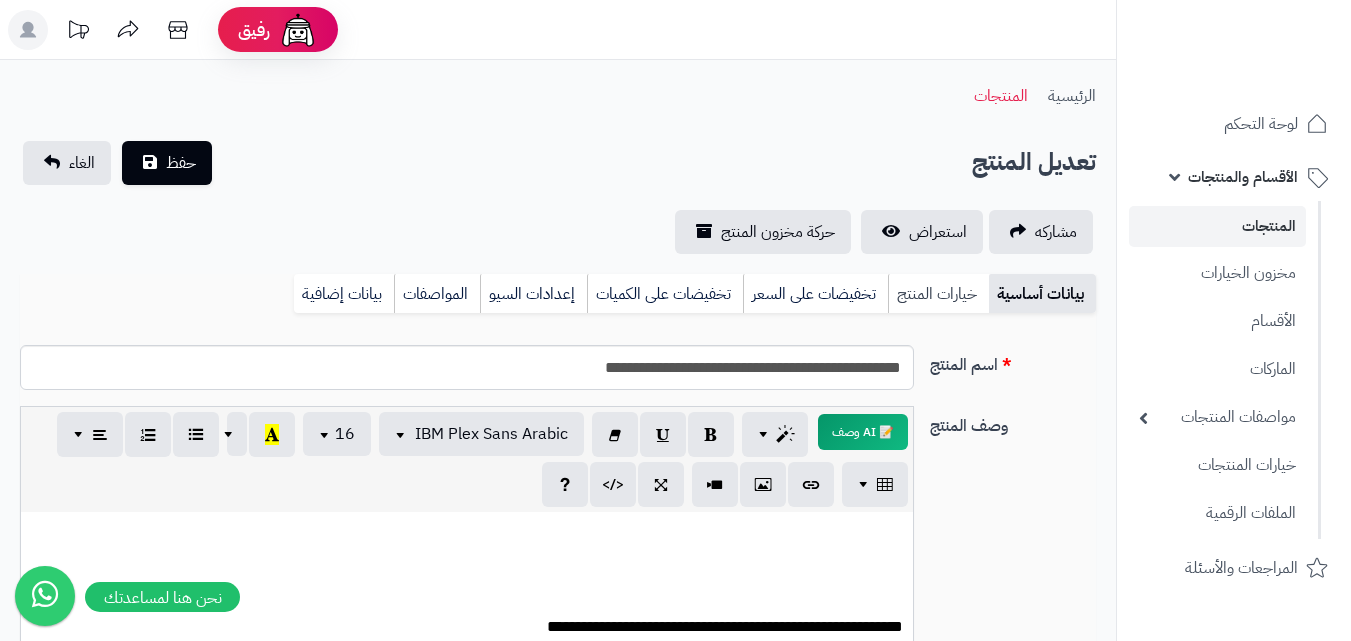 click on "خيارات المنتج" at bounding box center (938, 294) 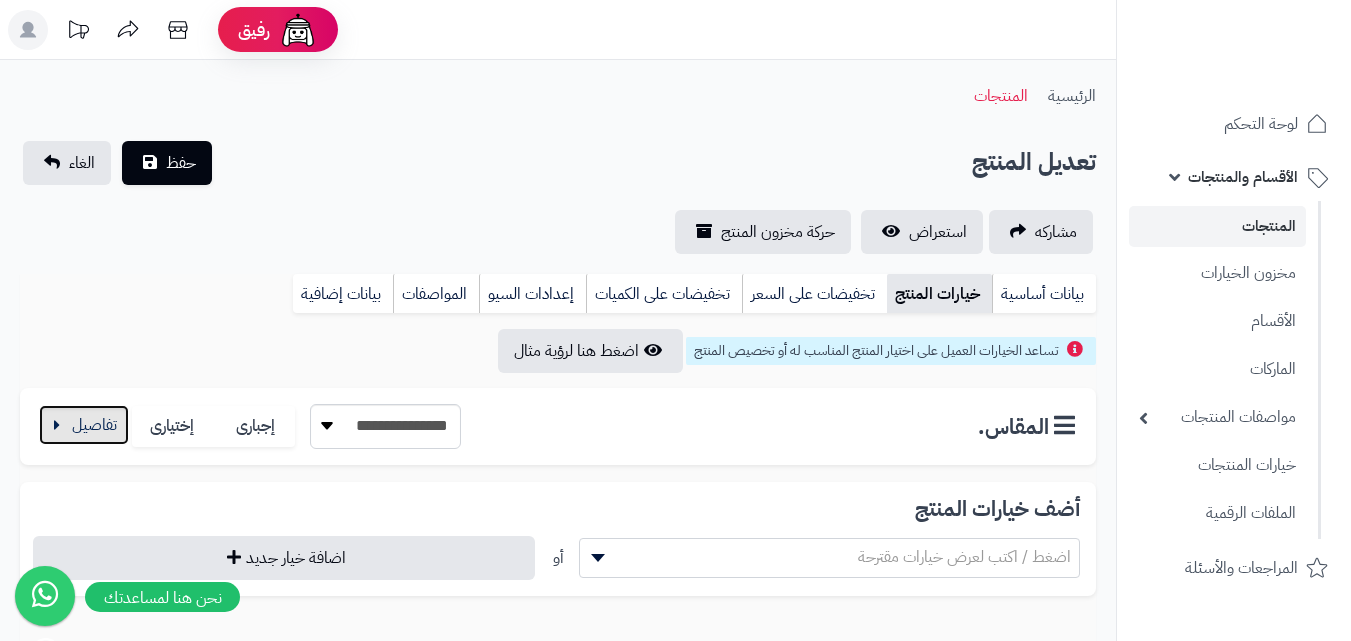 click at bounding box center (84, 425) 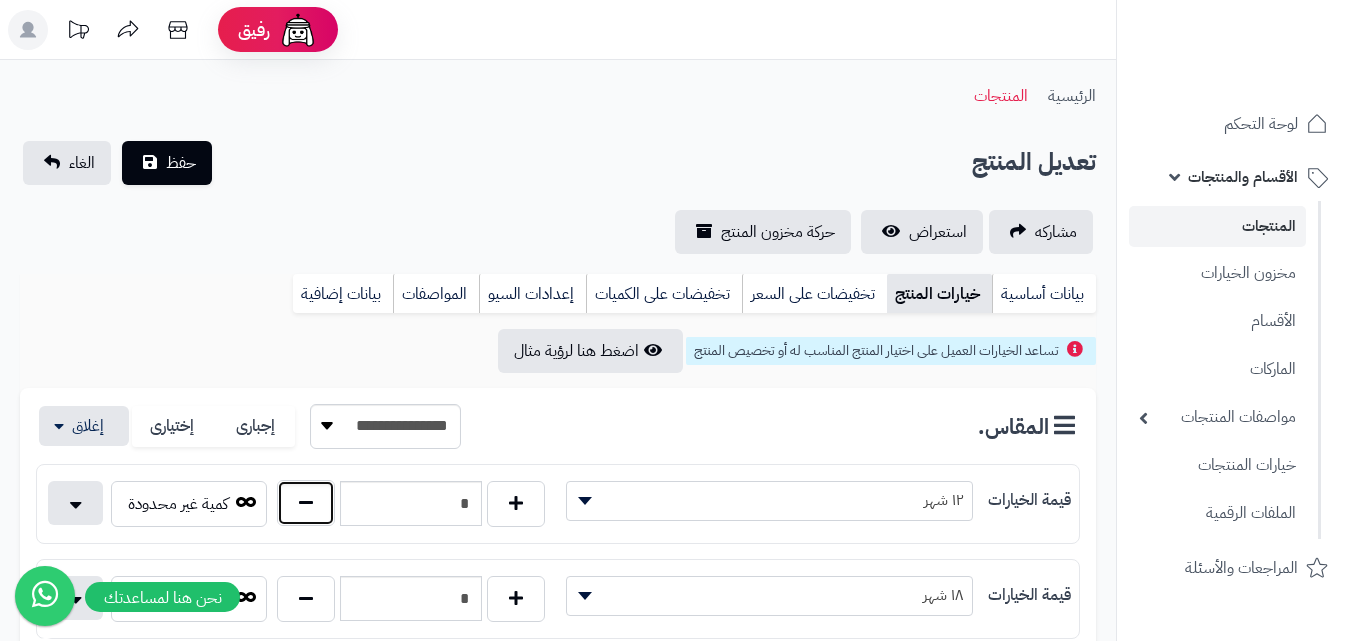 click at bounding box center (306, 503) 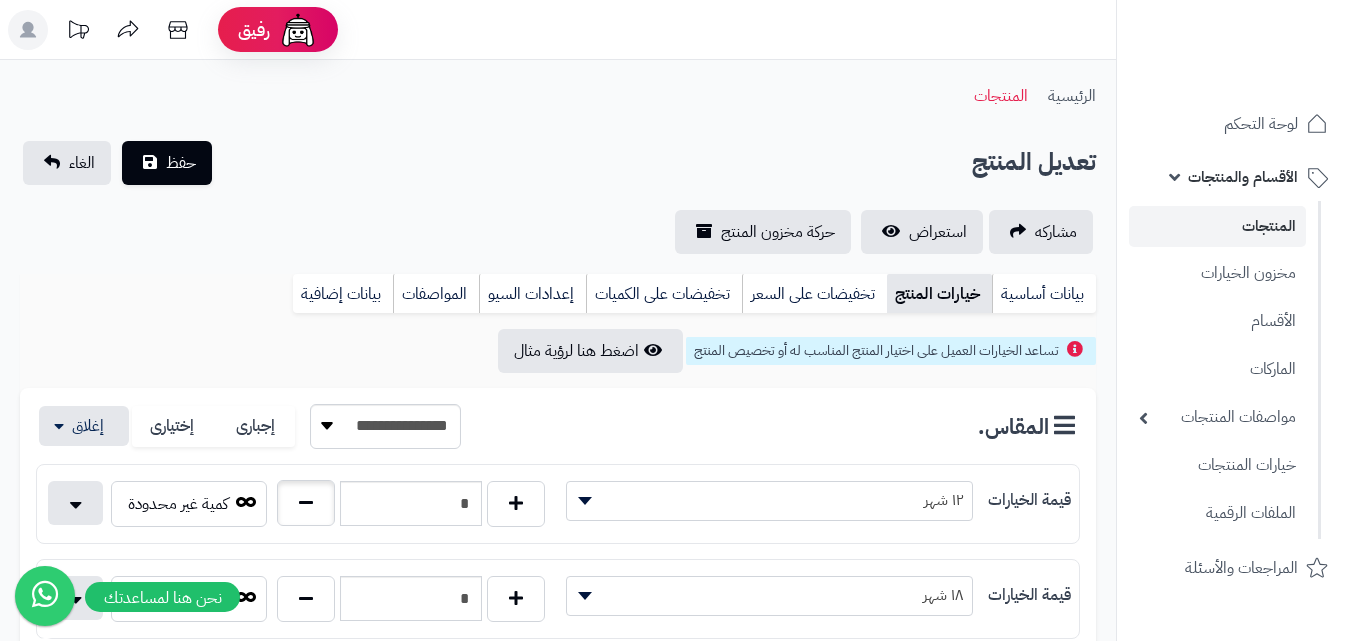 type on "*" 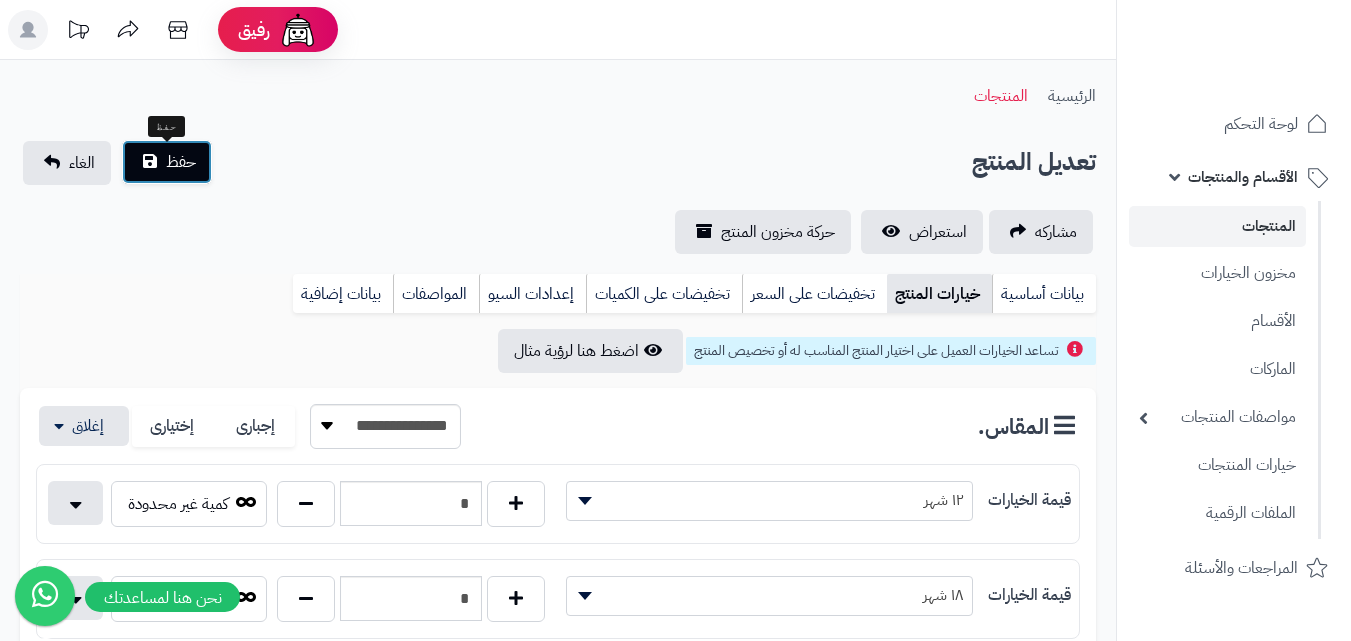 click on "حفظ" at bounding box center (181, 162) 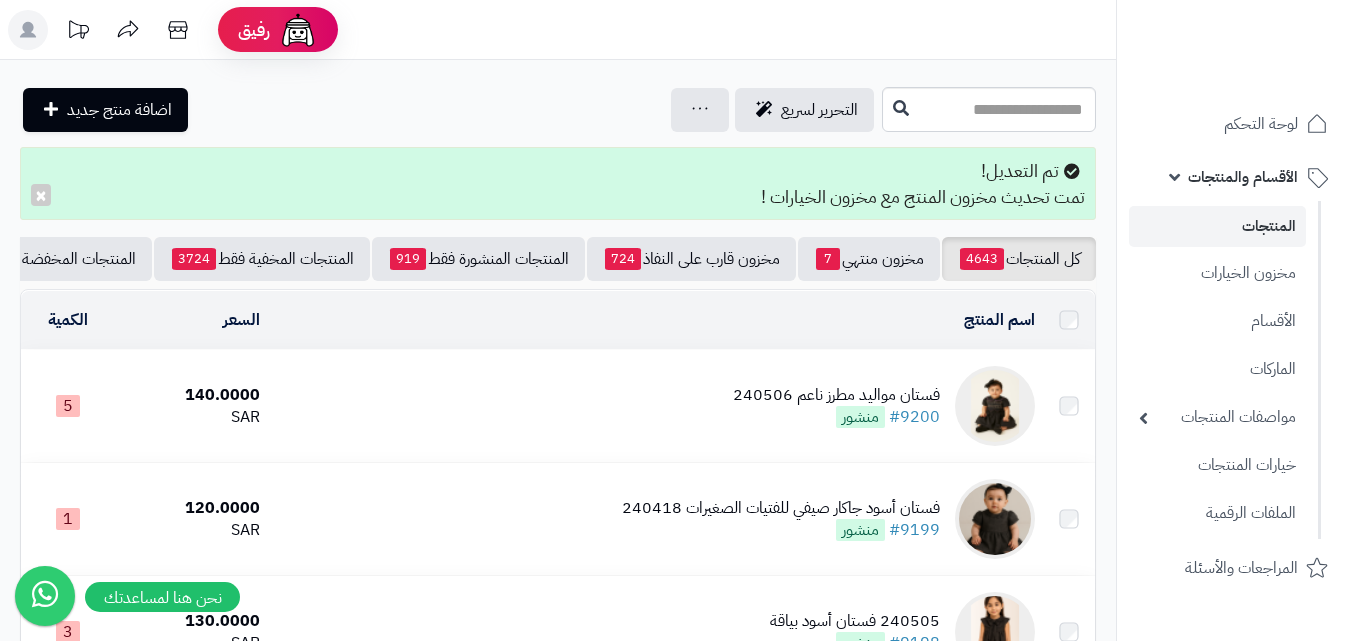 scroll, scrollTop: 0, scrollLeft: 0, axis: both 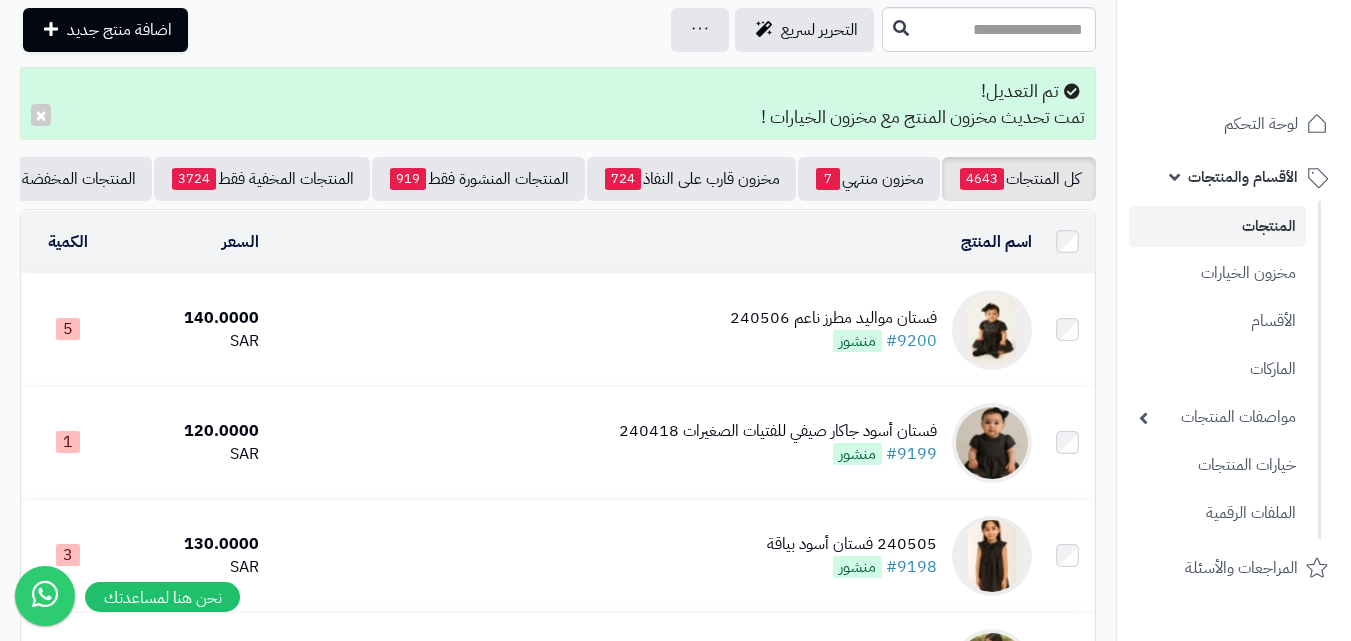 click on "فستان مواليد مطرز ناعم 240506" at bounding box center (833, 318) 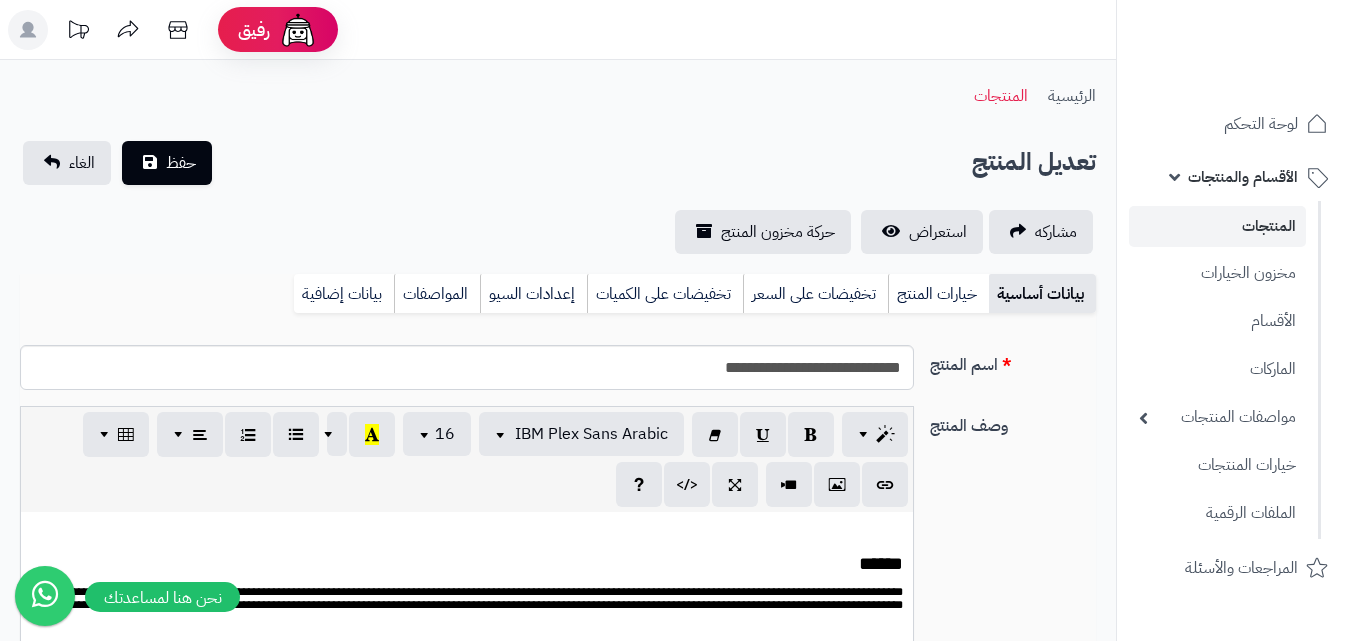 scroll, scrollTop: 0, scrollLeft: 0, axis: both 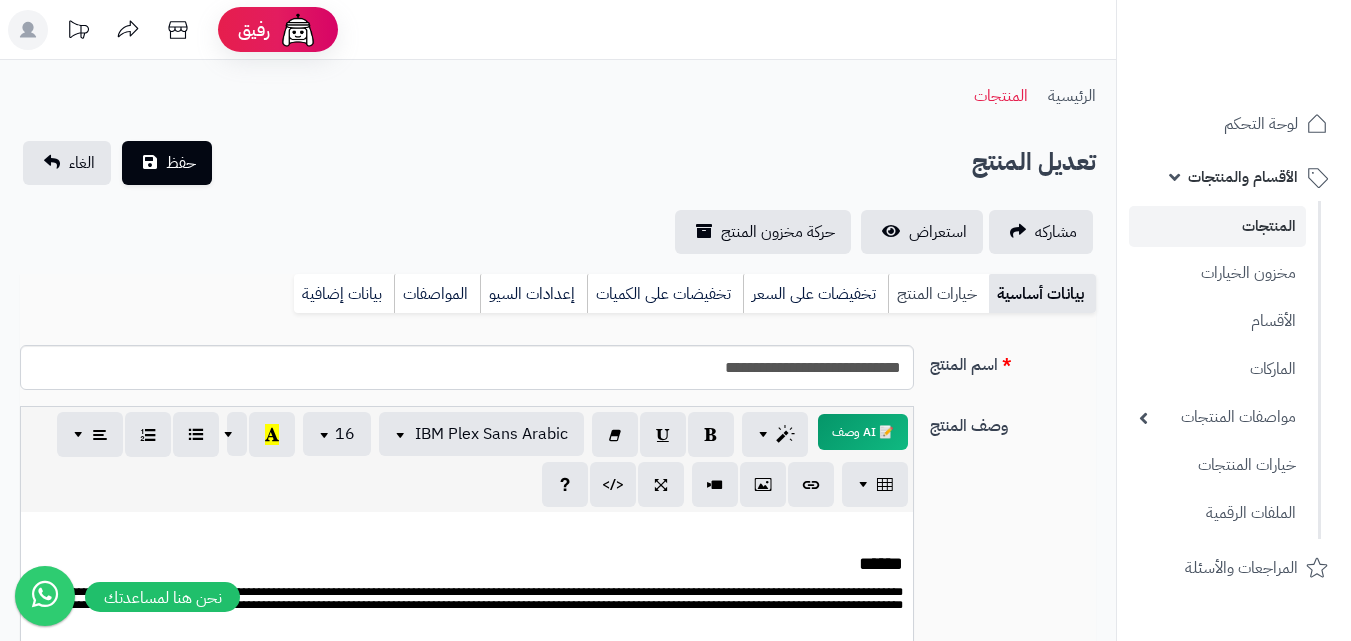 click on "خيارات المنتج" at bounding box center [938, 294] 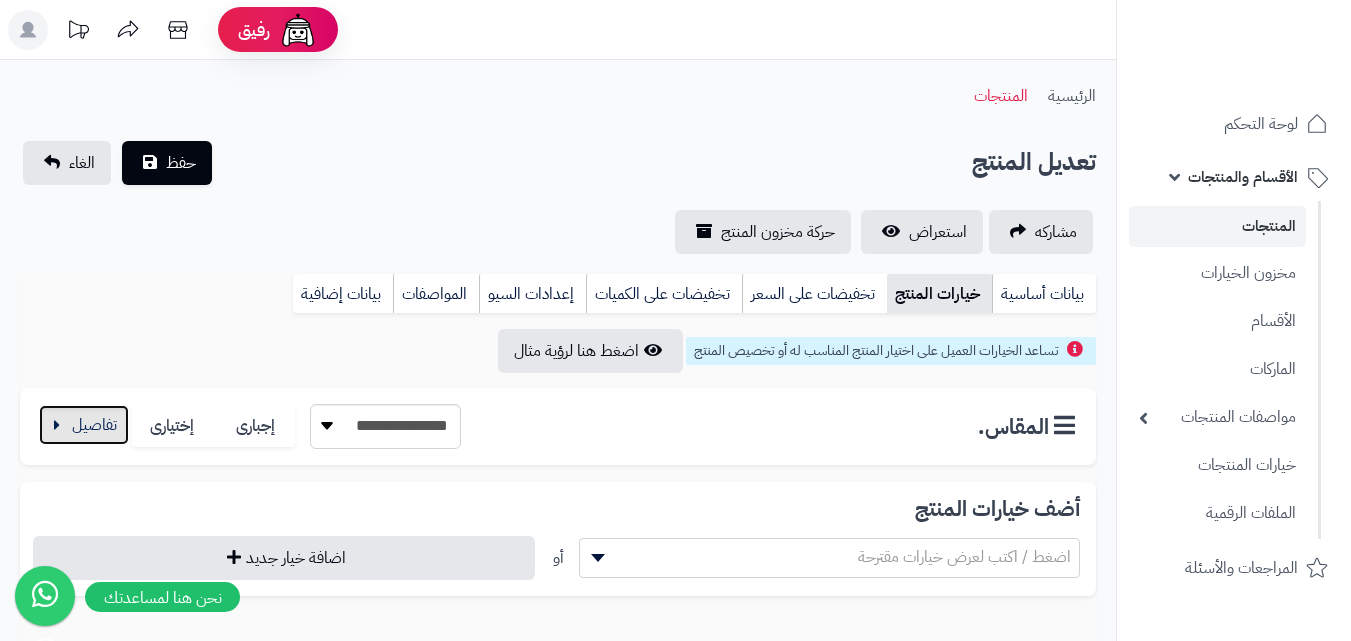 click at bounding box center (84, 425) 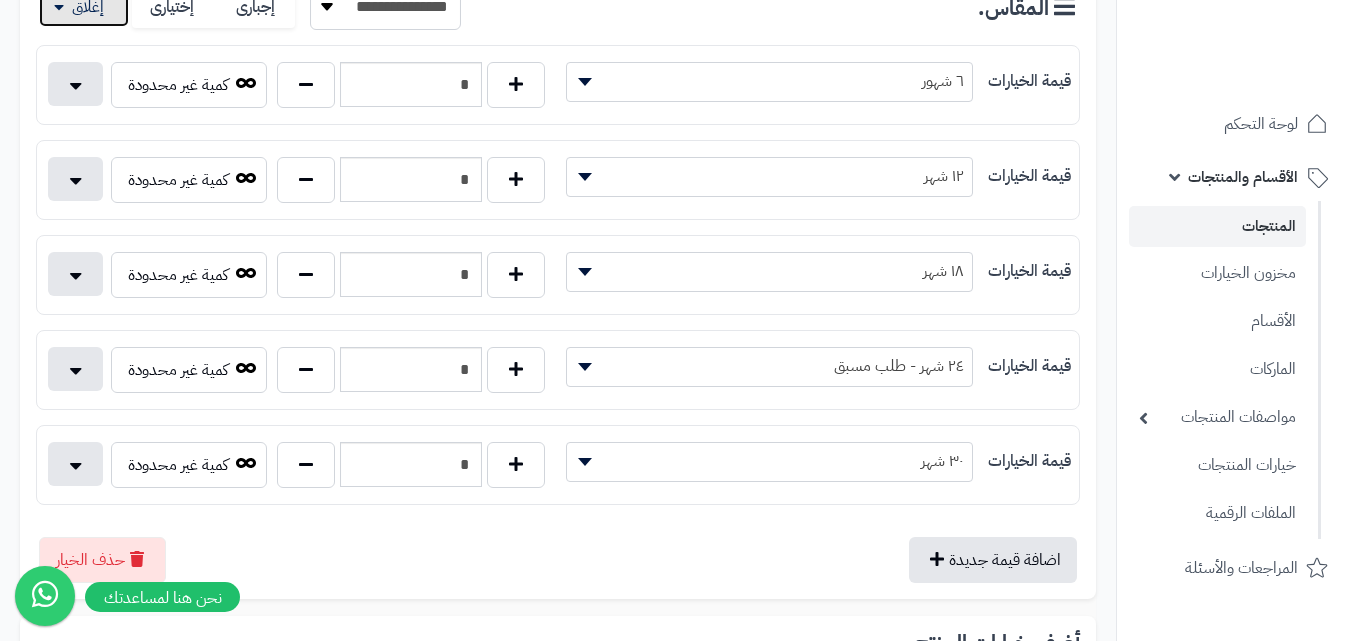 scroll, scrollTop: 378, scrollLeft: 0, axis: vertical 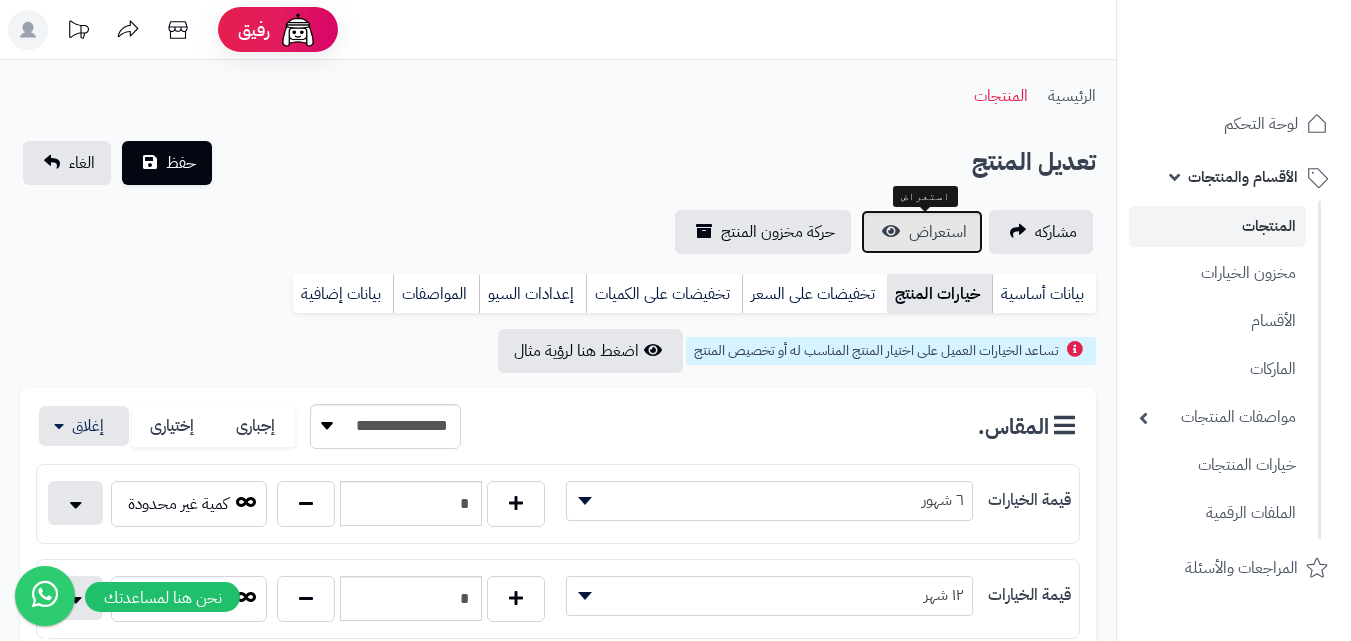 click on "استعراض" at bounding box center (938, 232) 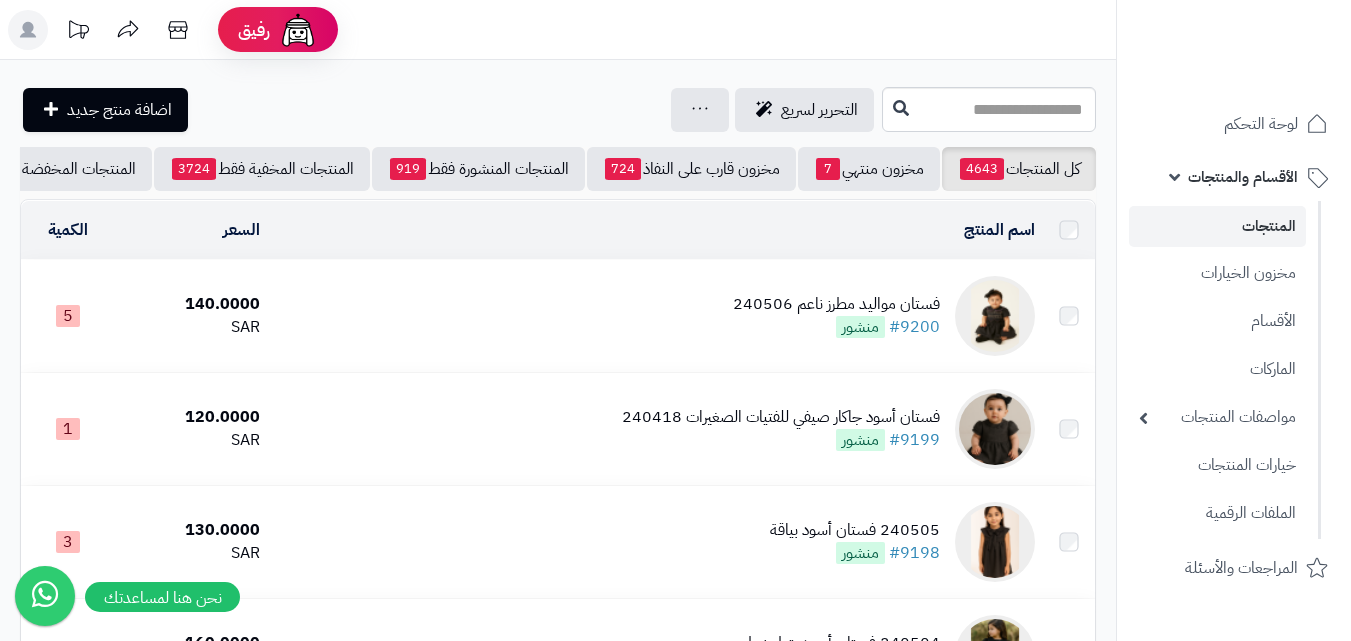 scroll, scrollTop: 80, scrollLeft: 0, axis: vertical 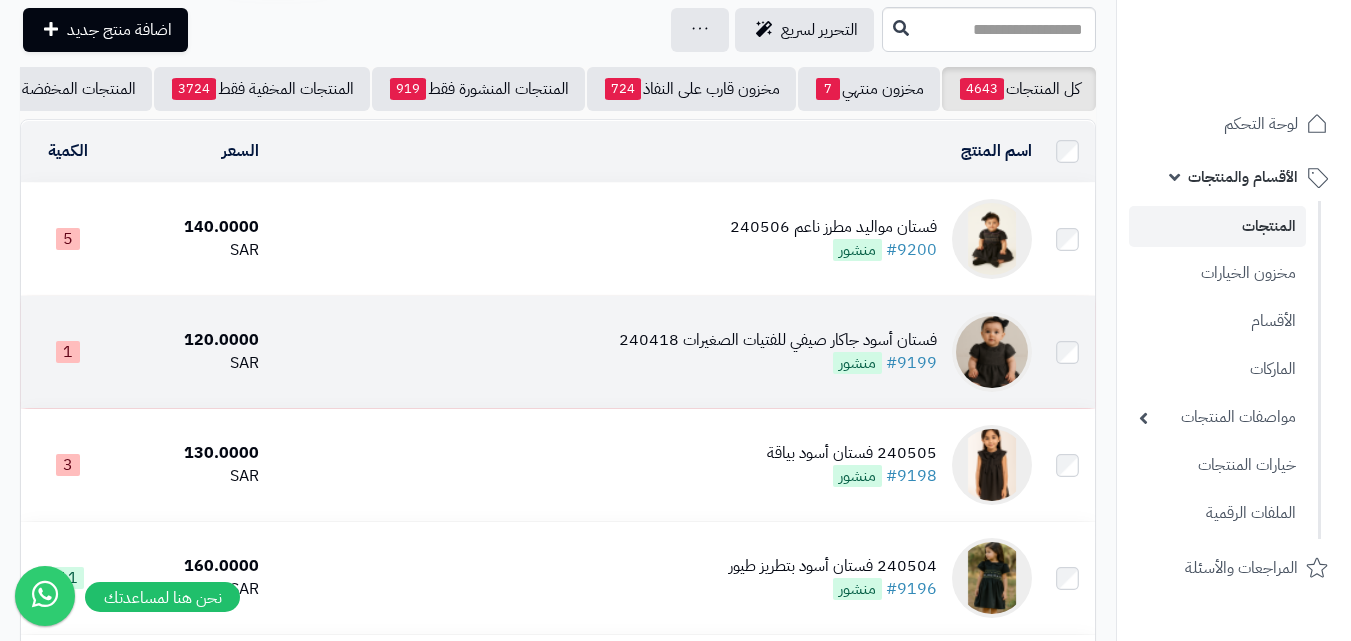 click on "فستان أسود جاكار صيفي  للفتيات الصغيرات 240418
#9199
منشور" at bounding box center (653, 352) 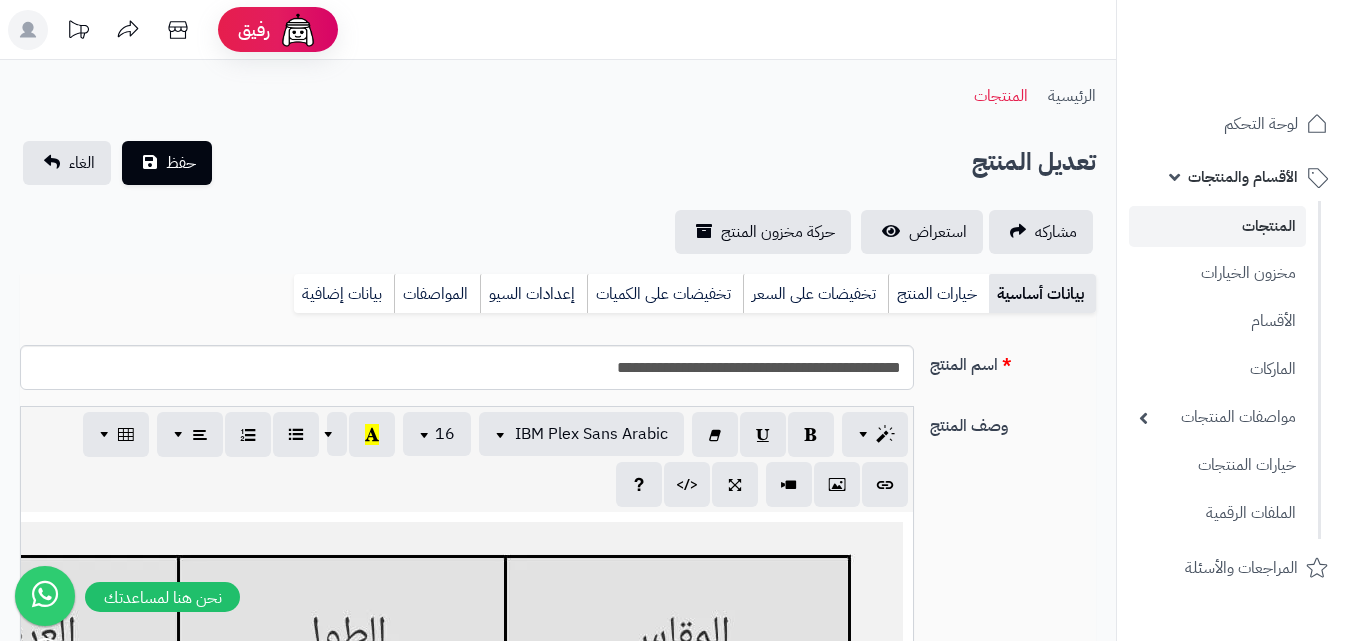 scroll, scrollTop: 0, scrollLeft: 0, axis: both 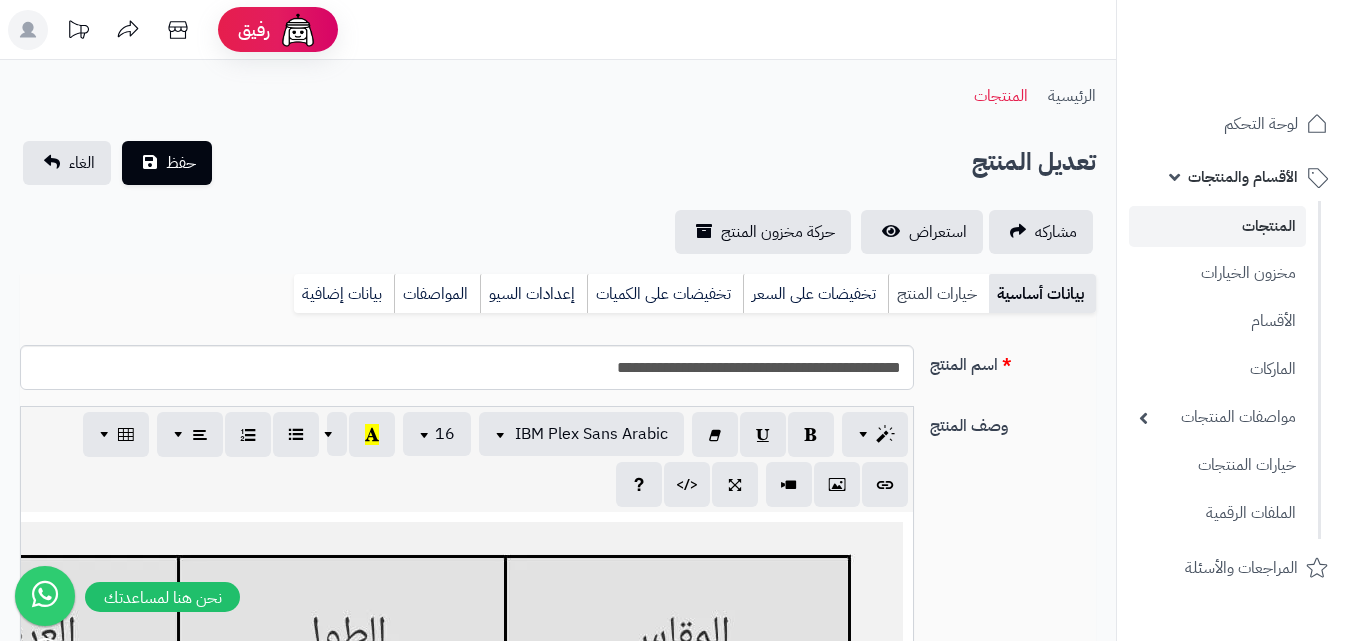 click on "خيارات المنتج" at bounding box center [938, 294] 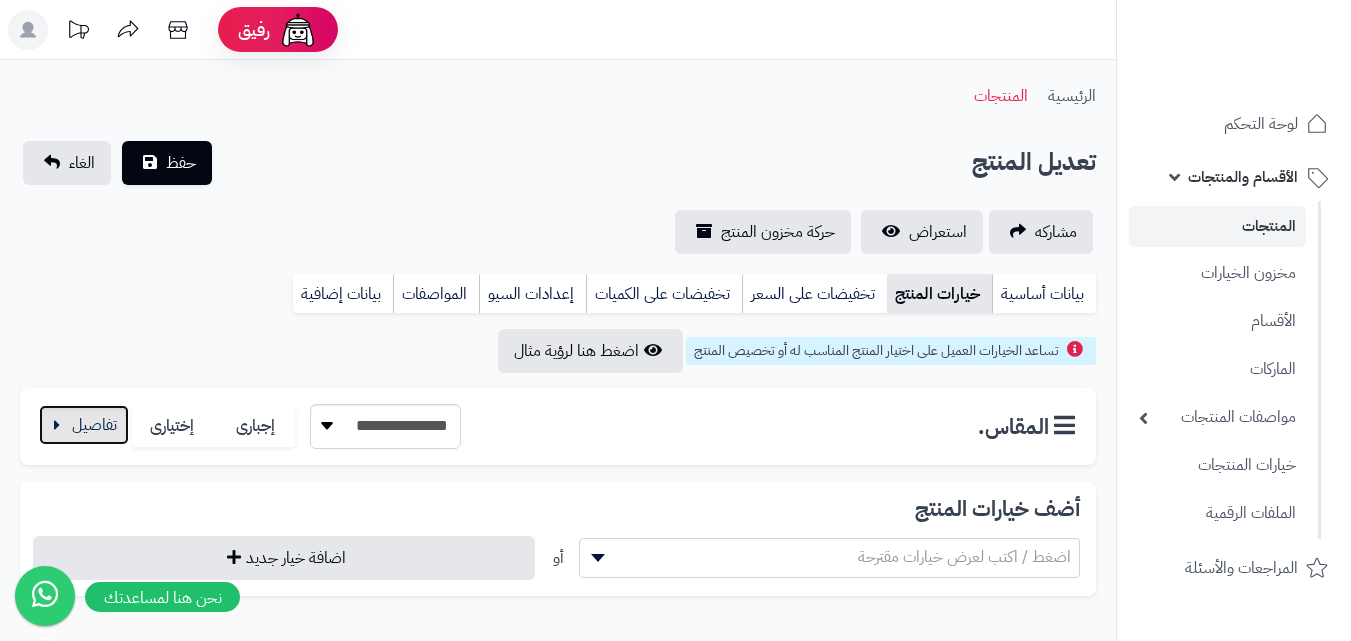 click at bounding box center (84, 425) 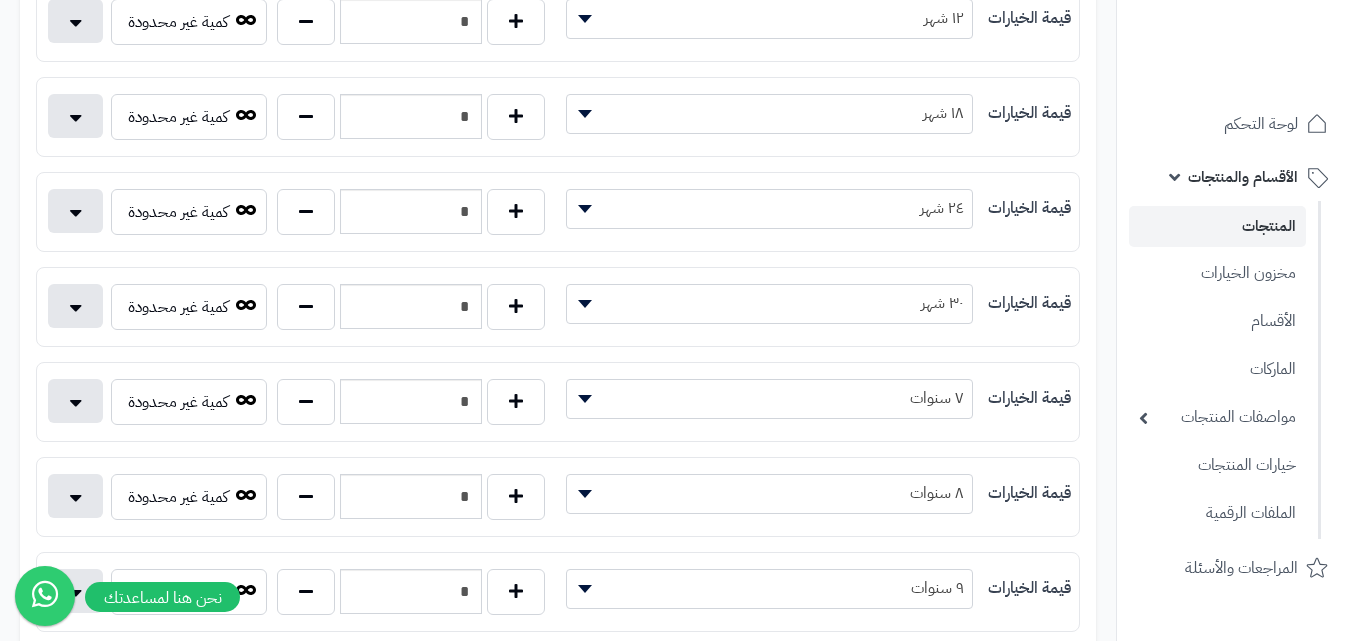 scroll, scrollTop: 593, scrollLeft: 0, axis: vertical 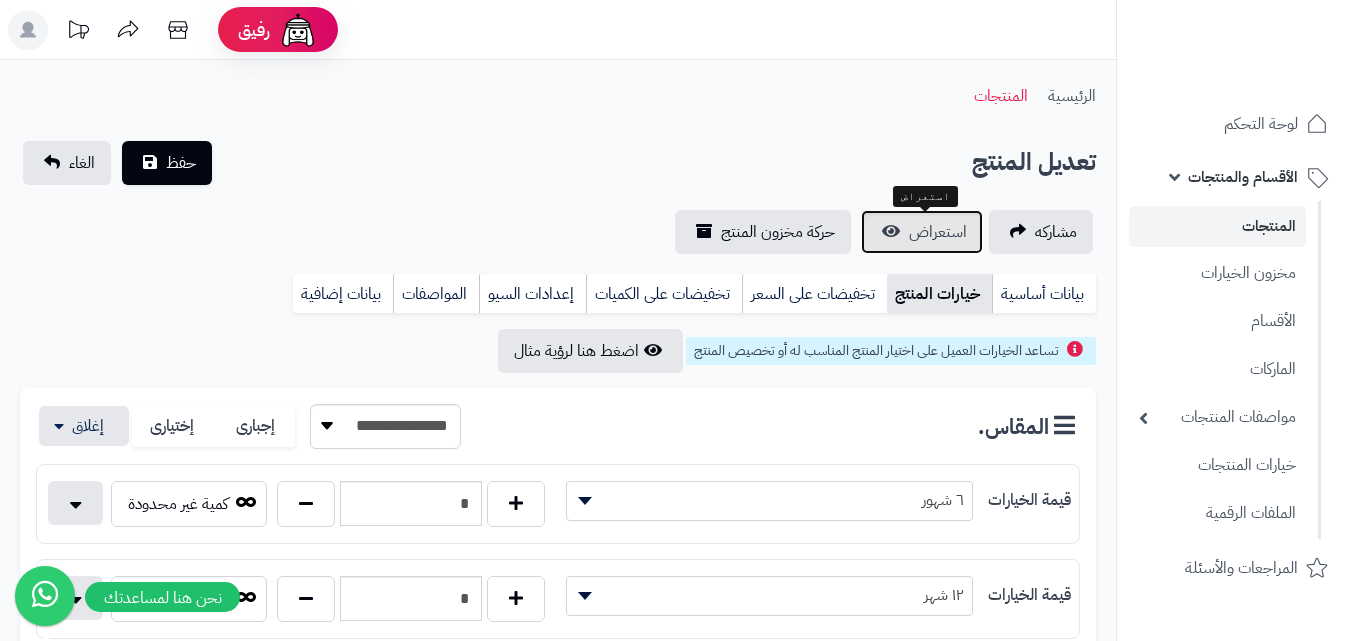 click on "استعراض" at bounding box center [938, 232] 